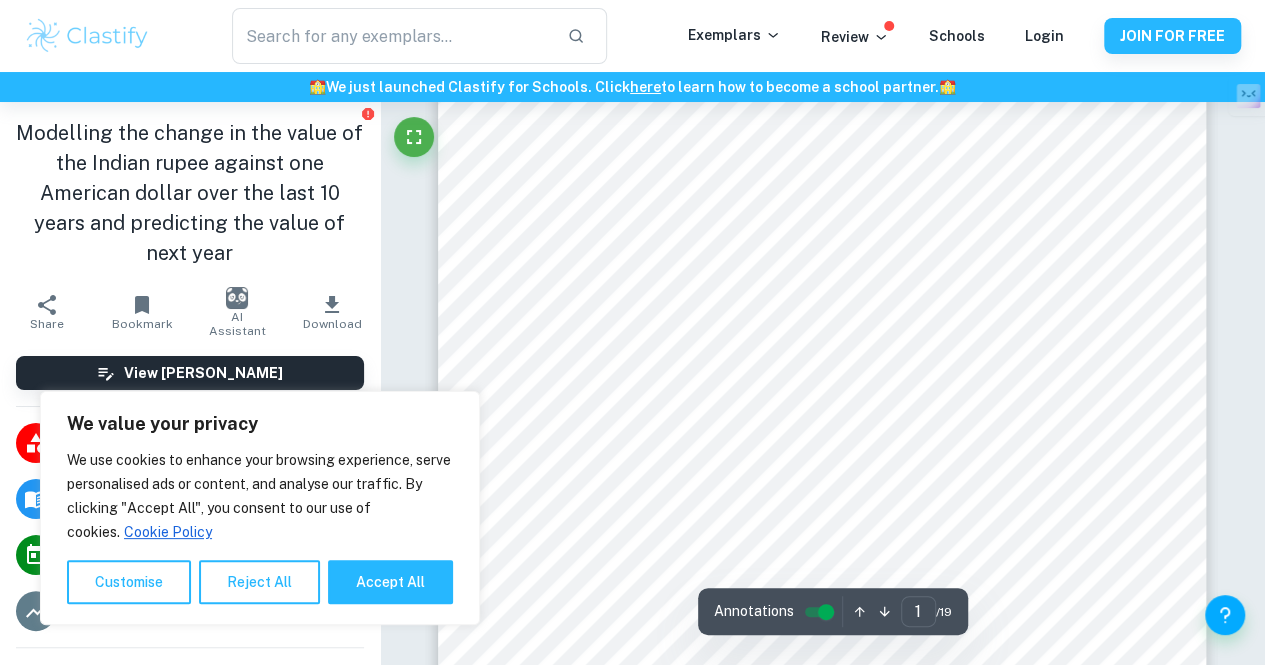 scroll, scrollTop: 0, scrollLeft: 0, axis: both 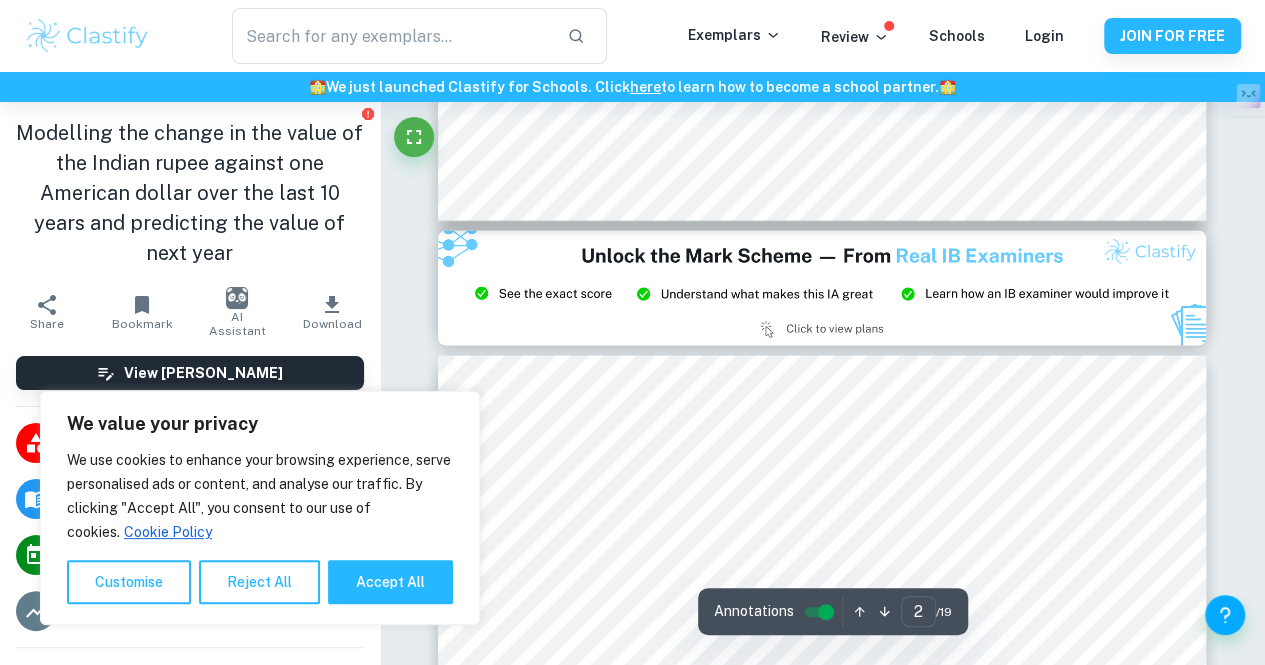 type on "3" 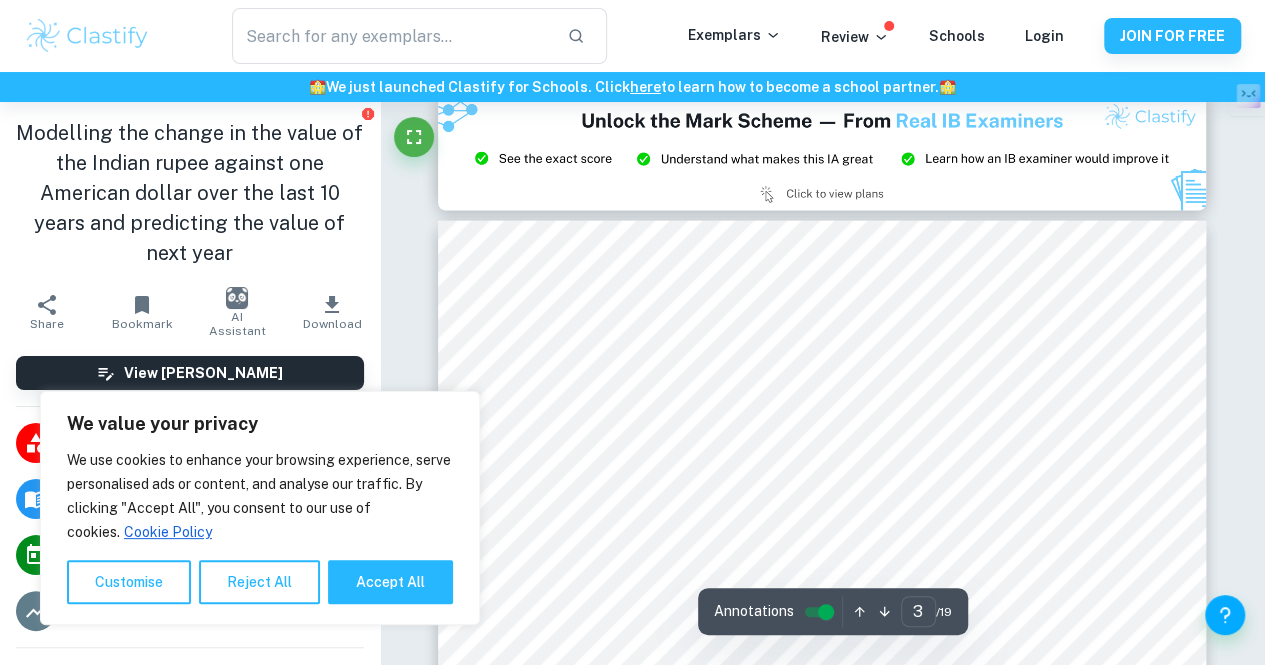 scroll, scrollTop: 2237, scrollLeft: 0, axis: vertical 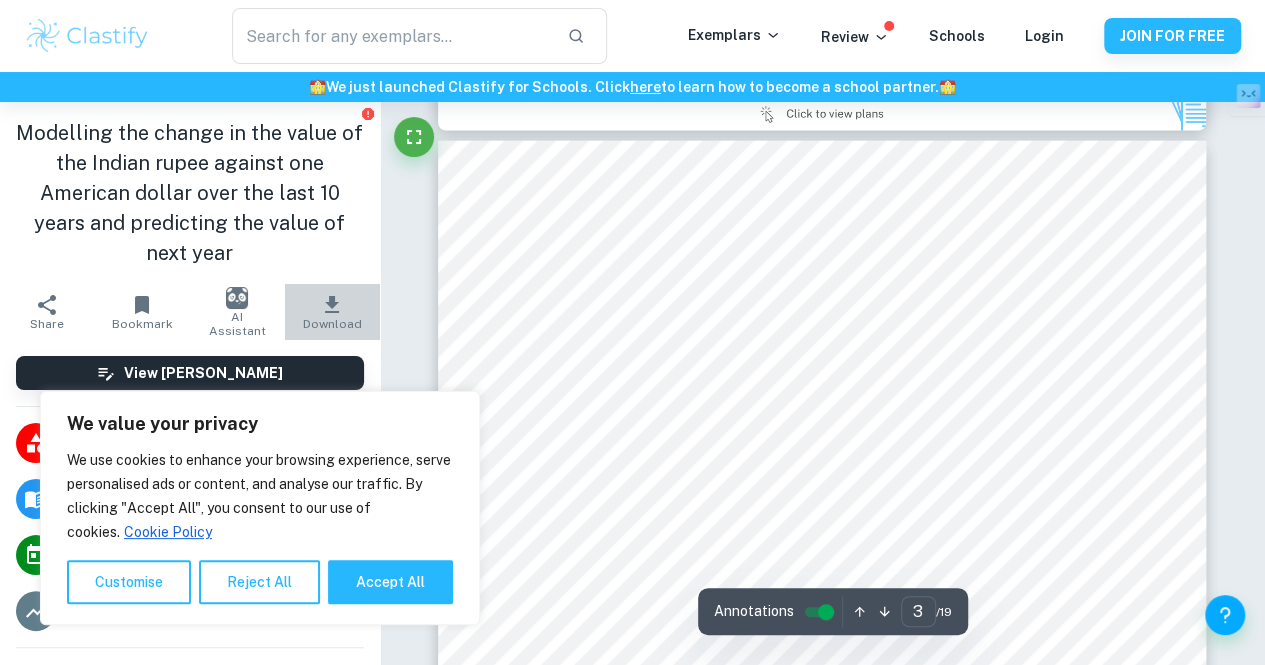 click 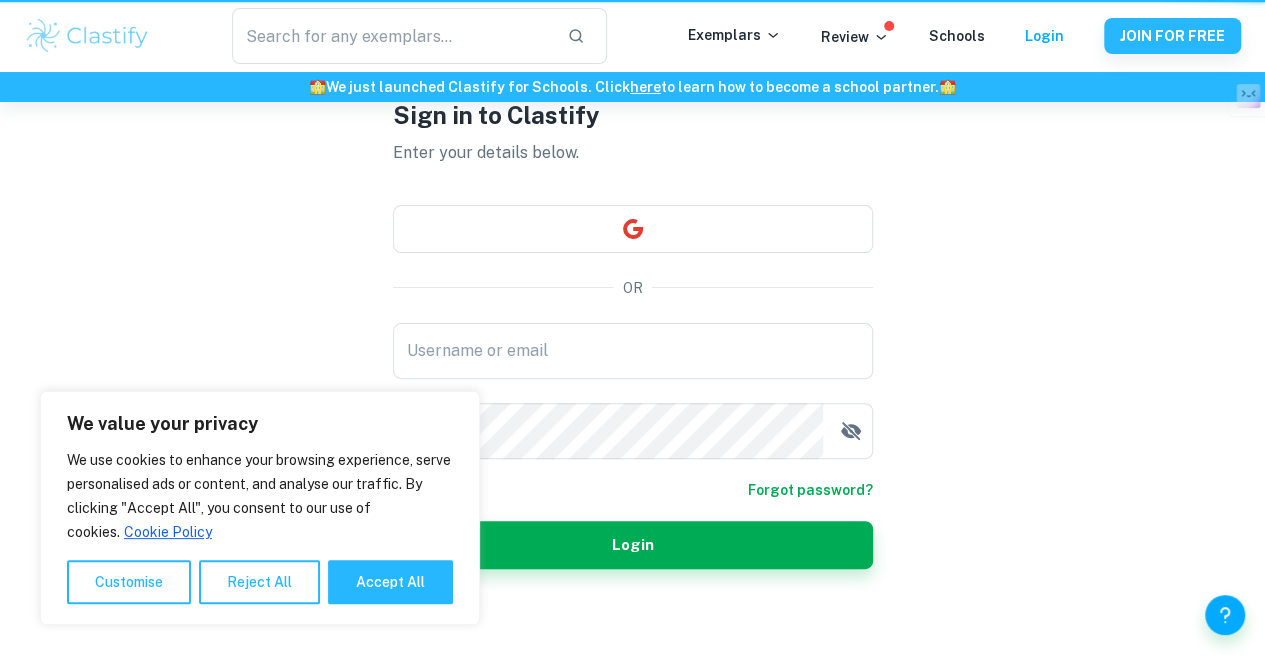 scroll, scrollTop: 0, scrollLeft: 0, axis: both 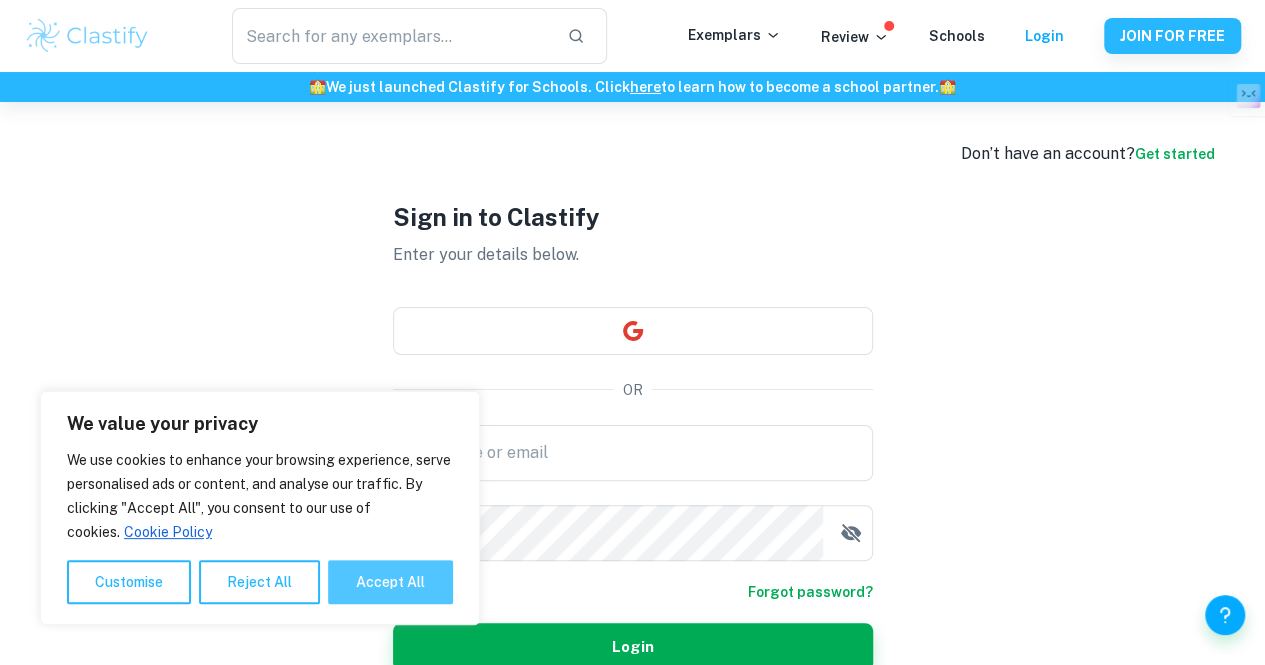 click on "Accept All" at bounding box center [390, 582] 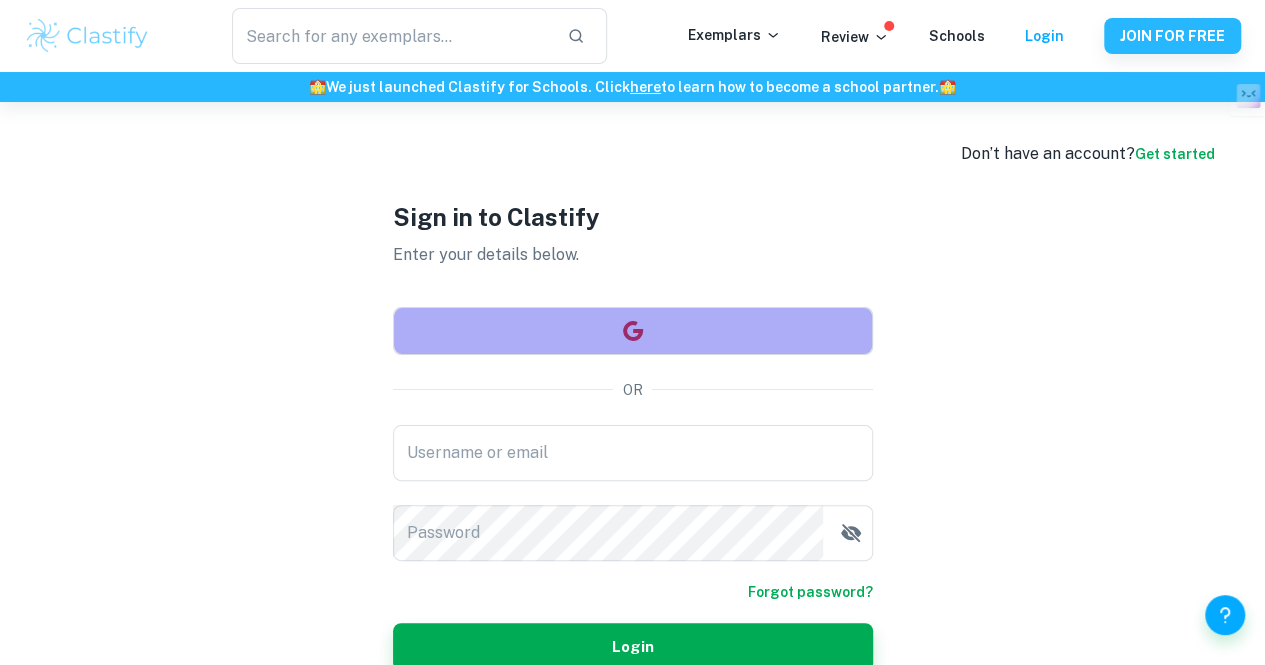 click at bounding box center (633, 331) 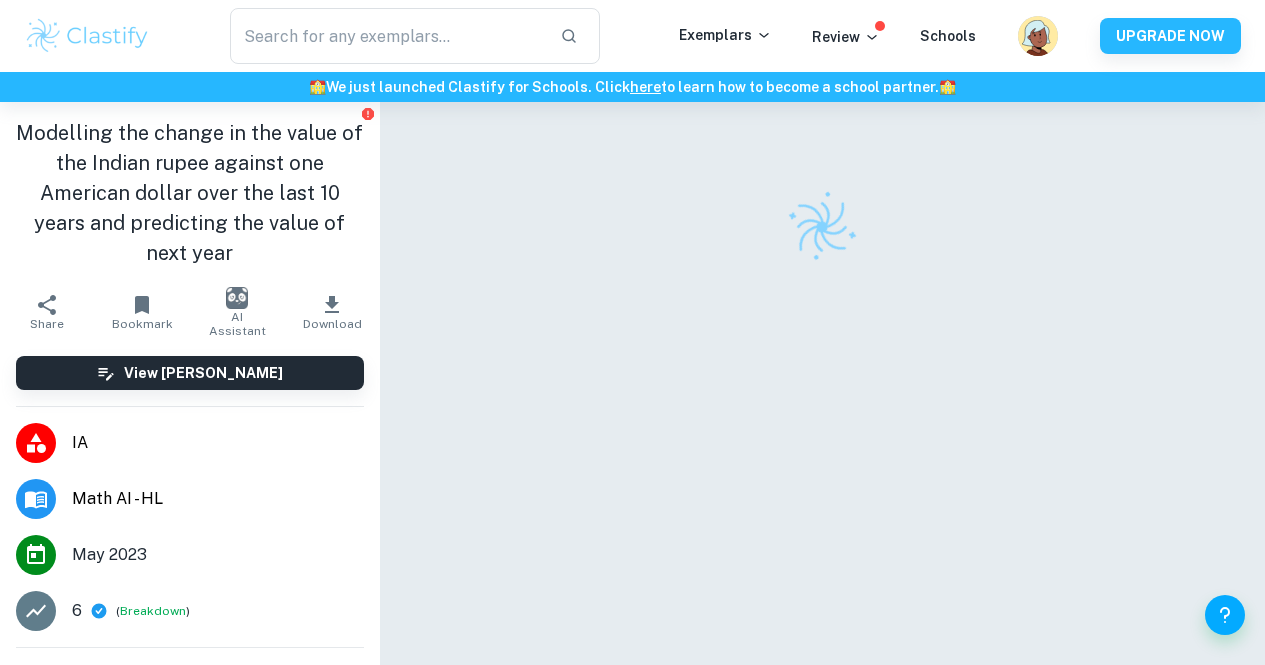 scroll, scrollTop: 0, scrollLeft: 0, axis: both 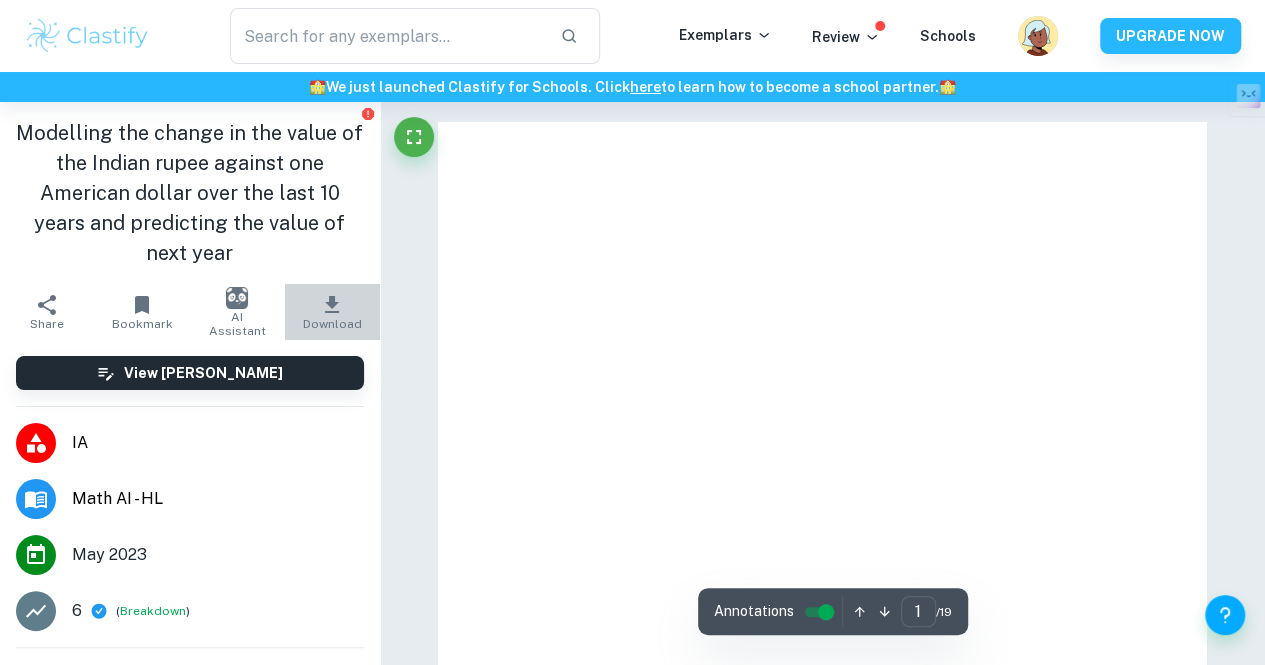 click on "Download" at bounding box center (332, 312) 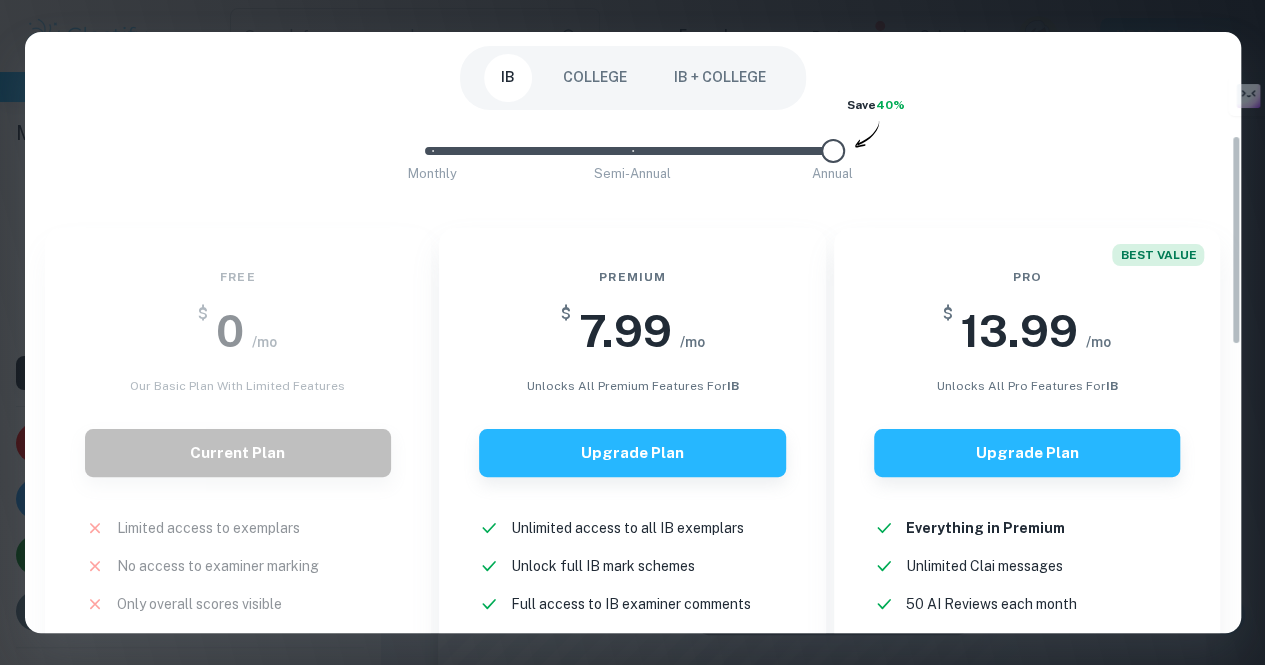 scroll, scrollTop: 0, scrollLeft: 0, axis: both 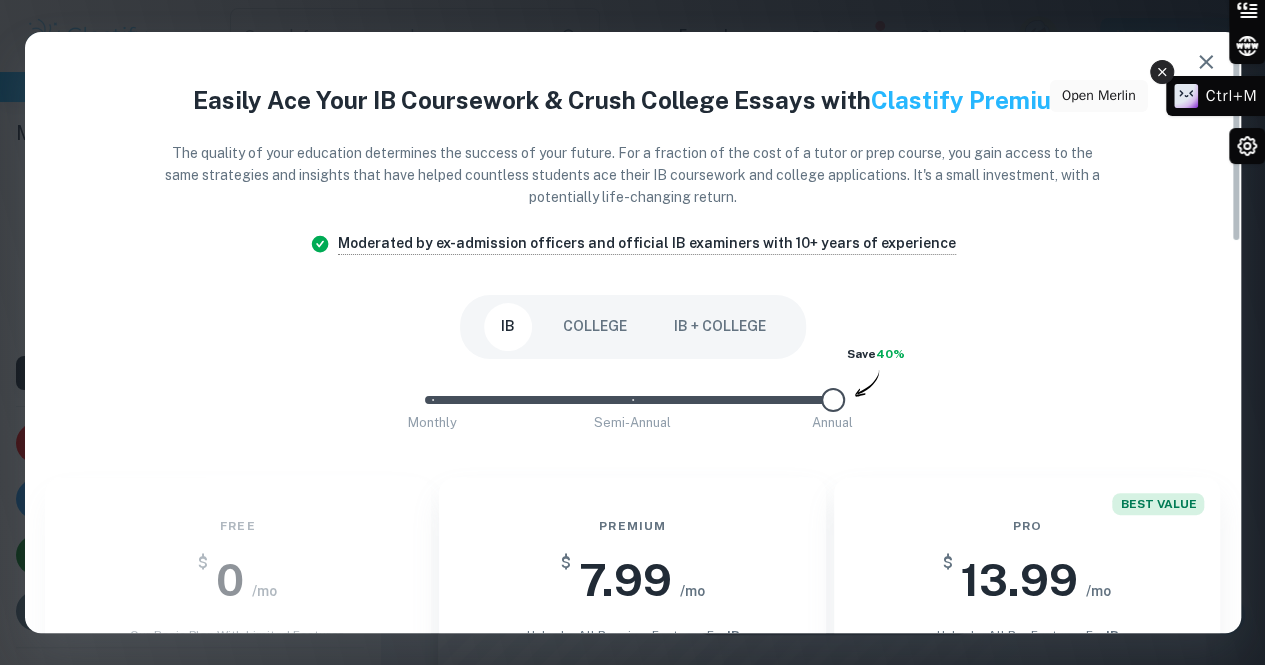 click on "Ctrl+M Open Merlin Open Merlin" at bounding box center [1245, 78] 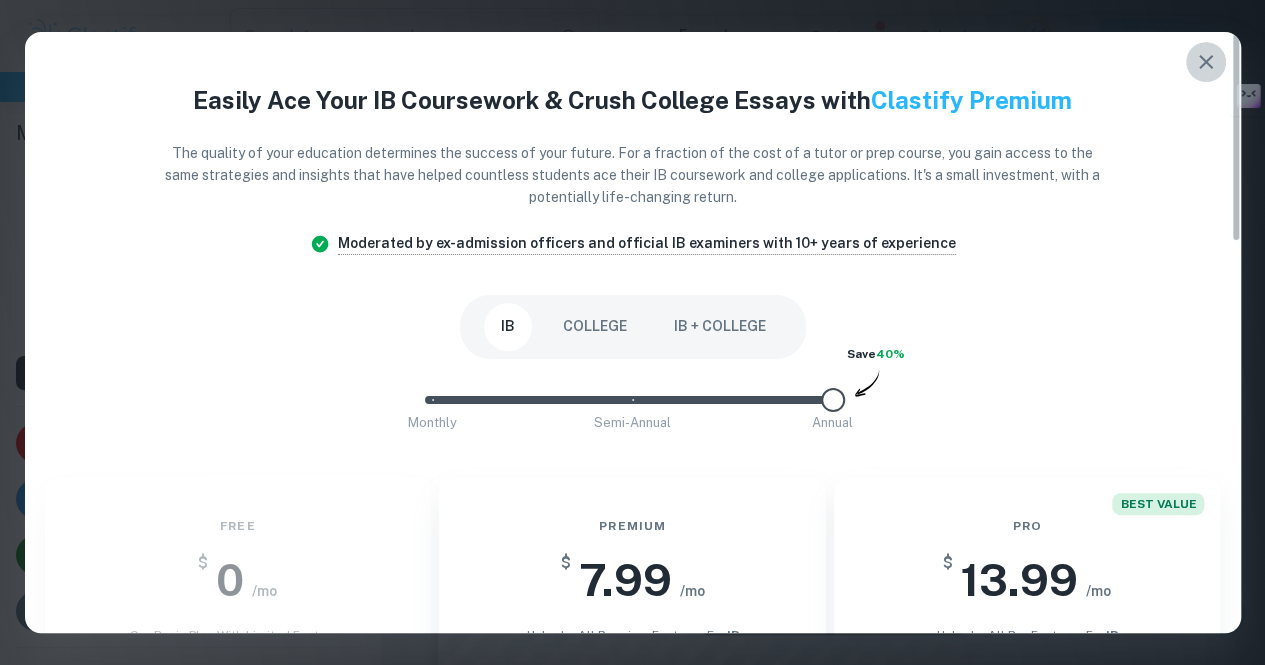 click 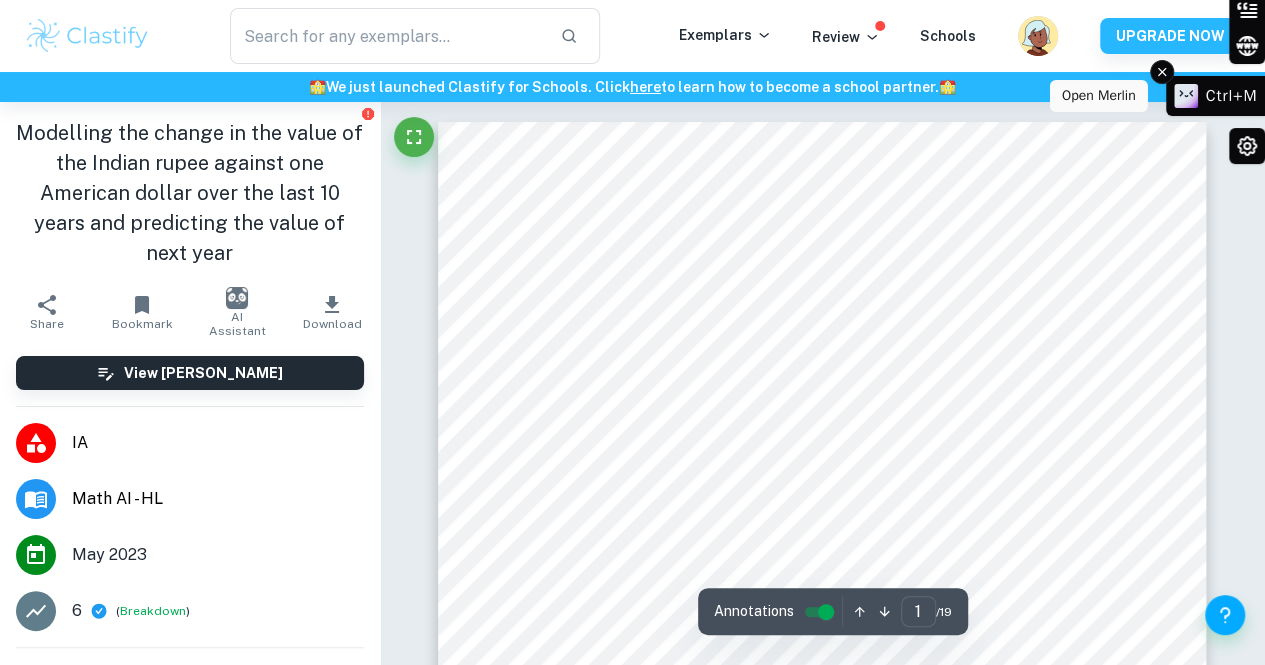click on "Ctrl+M" at bounding box center (1231, 96) 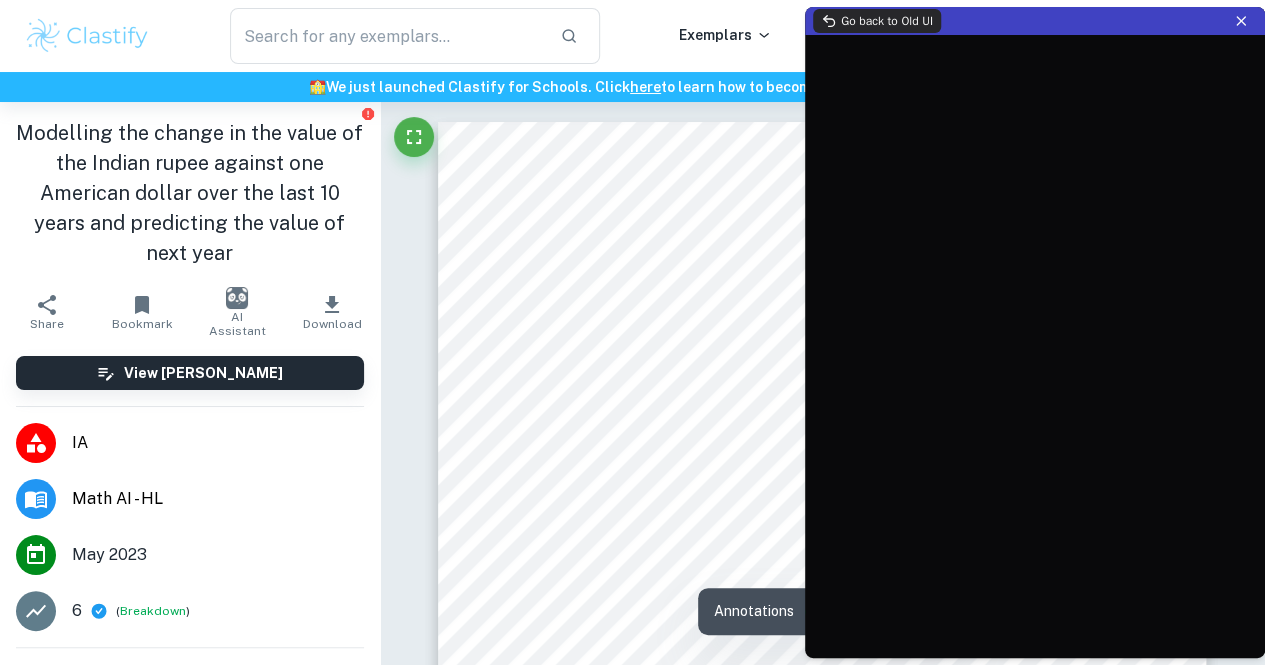 click on "Go back to Old UI" at bounding box center (877, 21) 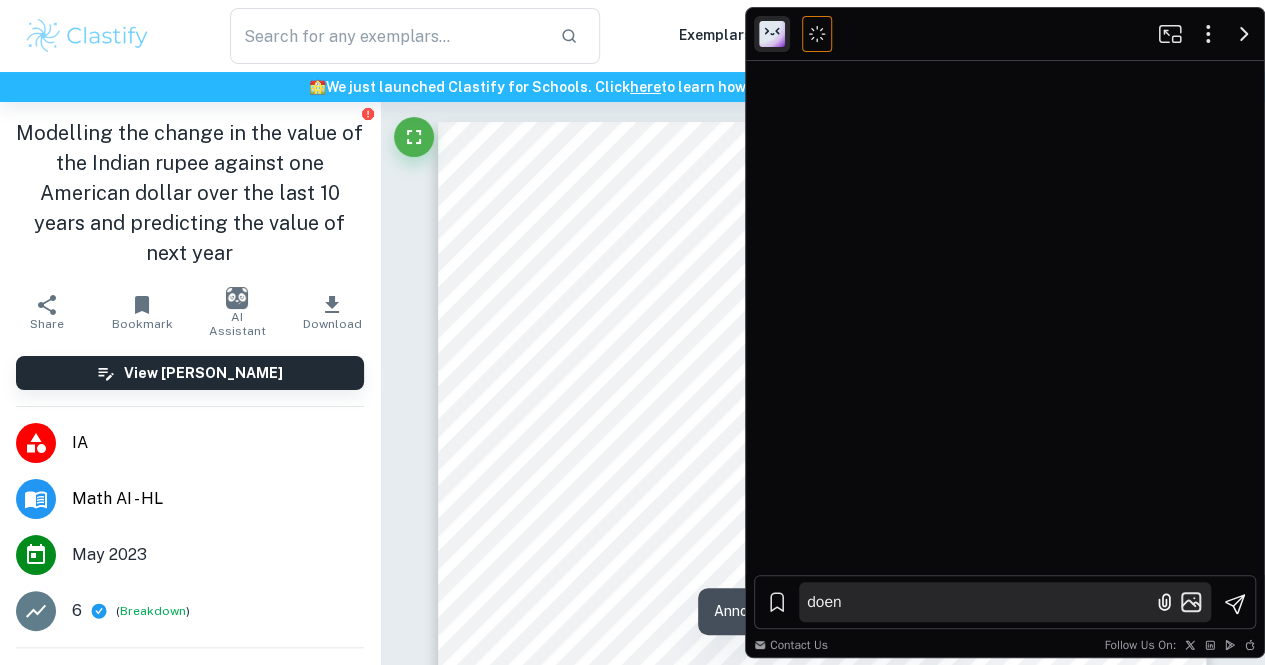 scroll, scrollTop: 0, scrollLeft: 0, axis: both 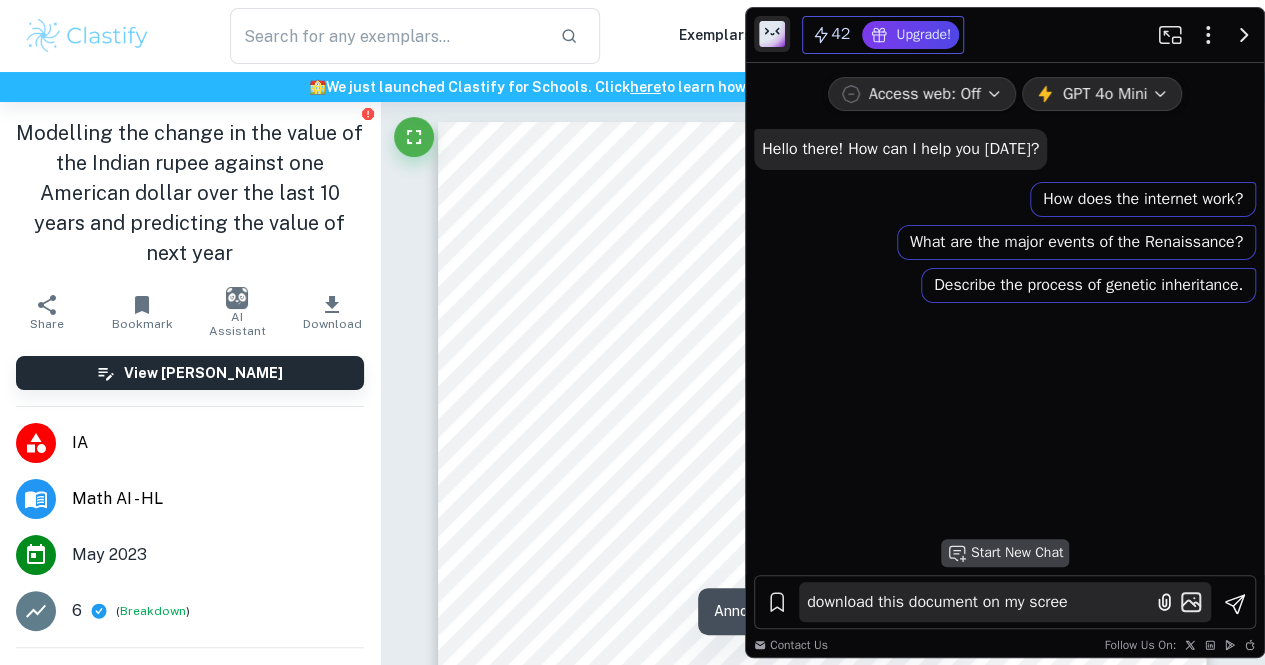type on "download this document on my screen" 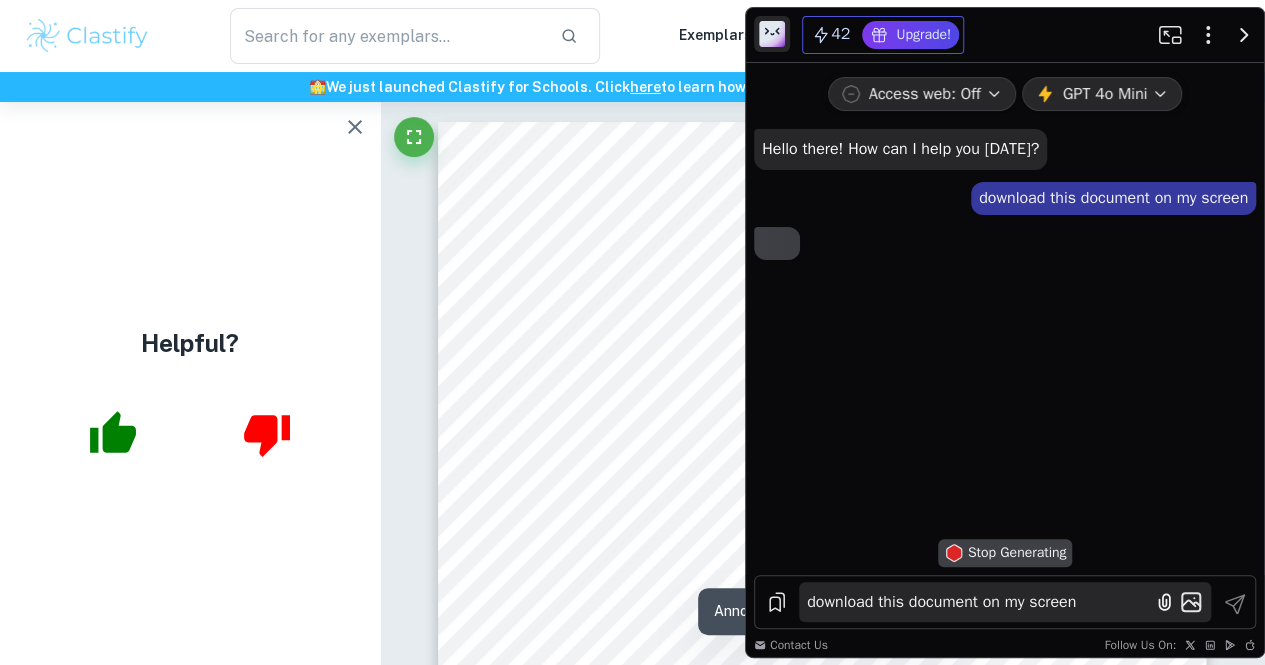 type 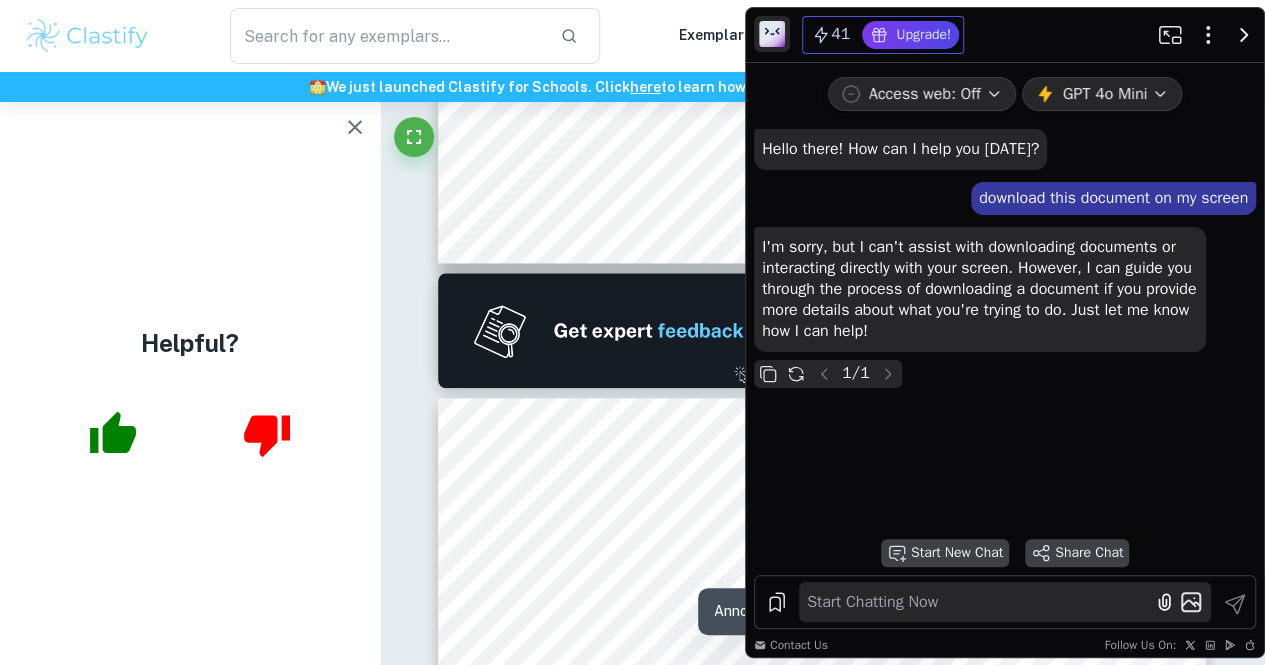 type on "2" 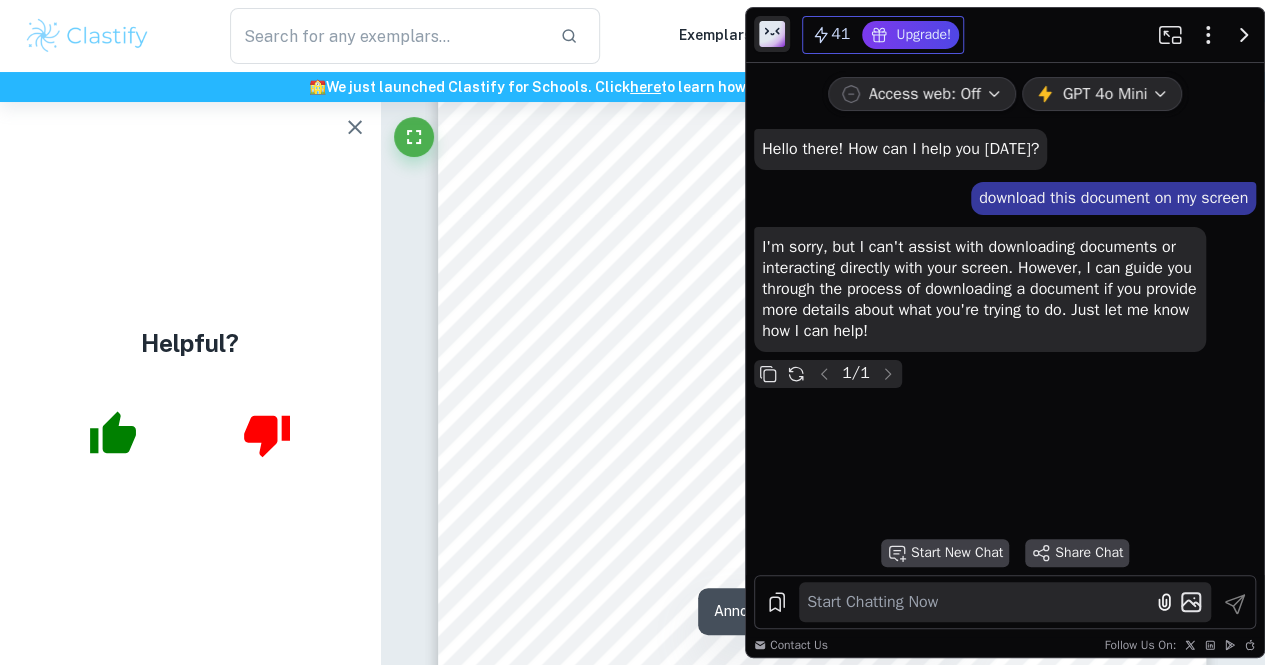scroll, scrollTop: 1280, scrollLeft: 0, axis: vertical 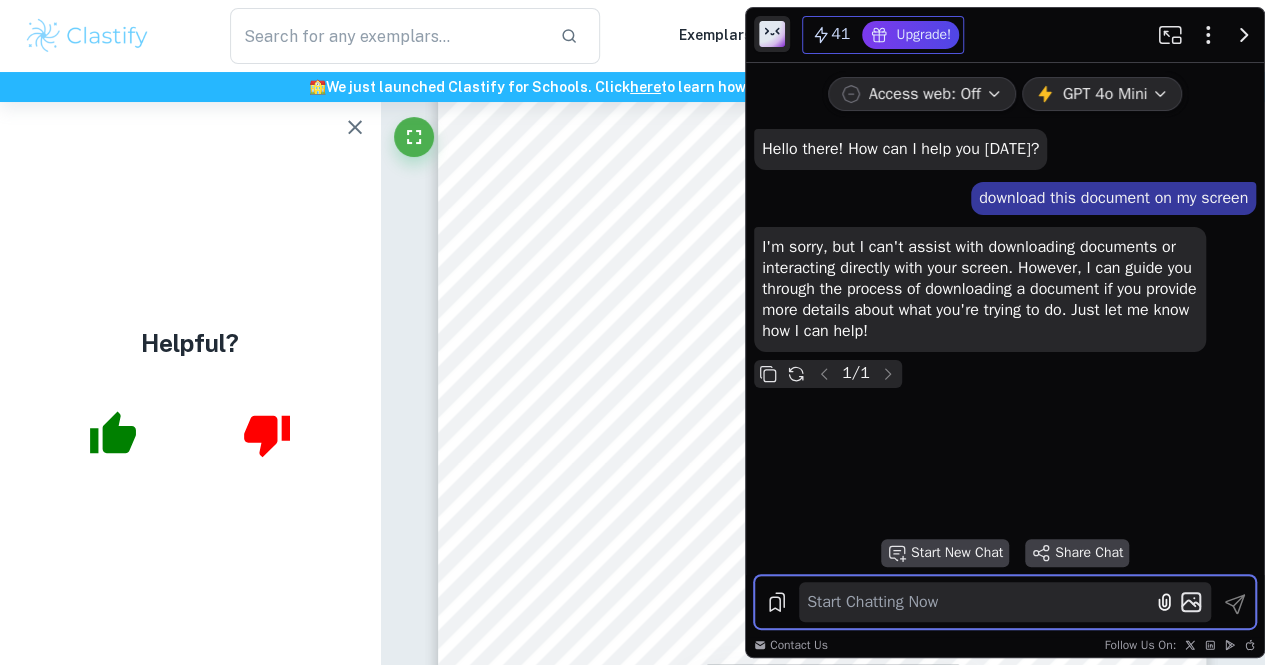click at bounding box center (978, 602) 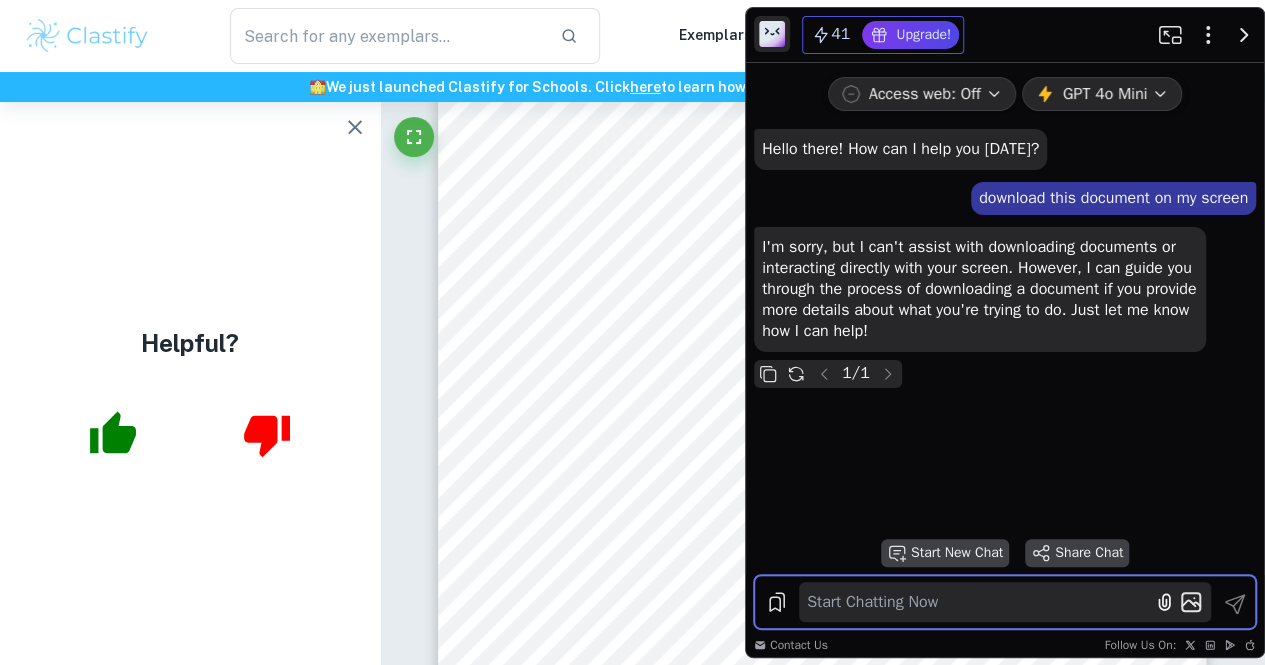 type on "[URL][DOMAIN_NAME]" 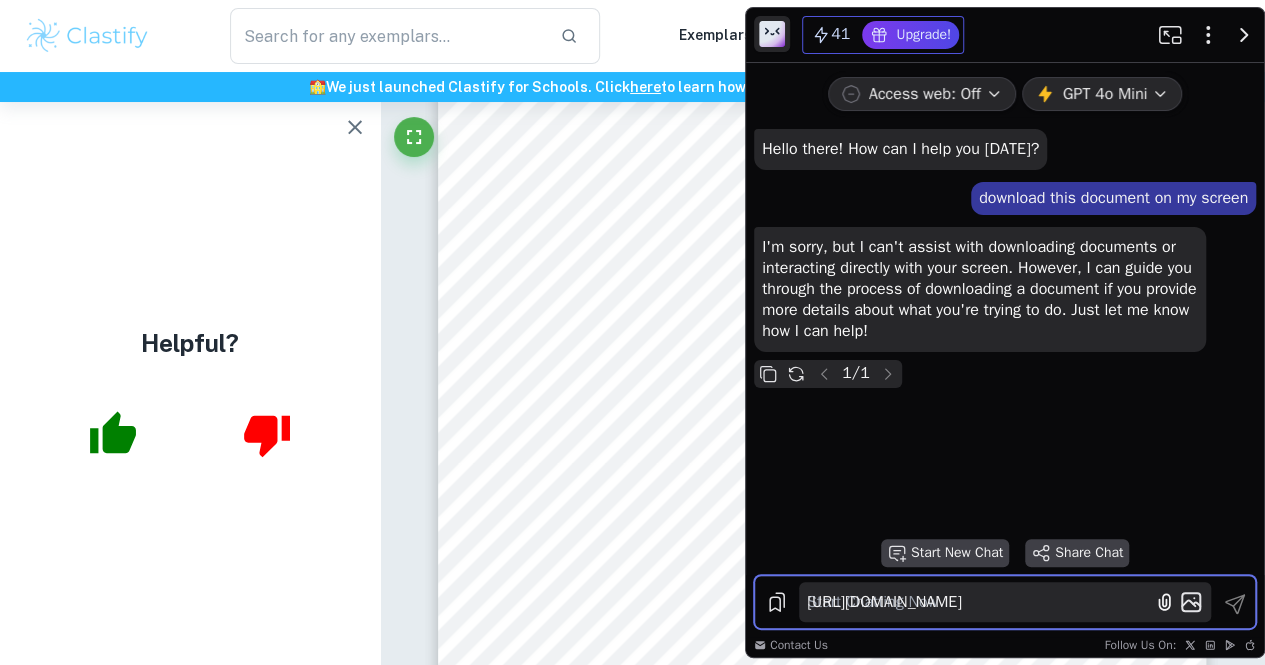 scroll, scrollTop: 0, scrollLeft: 0, axis: both 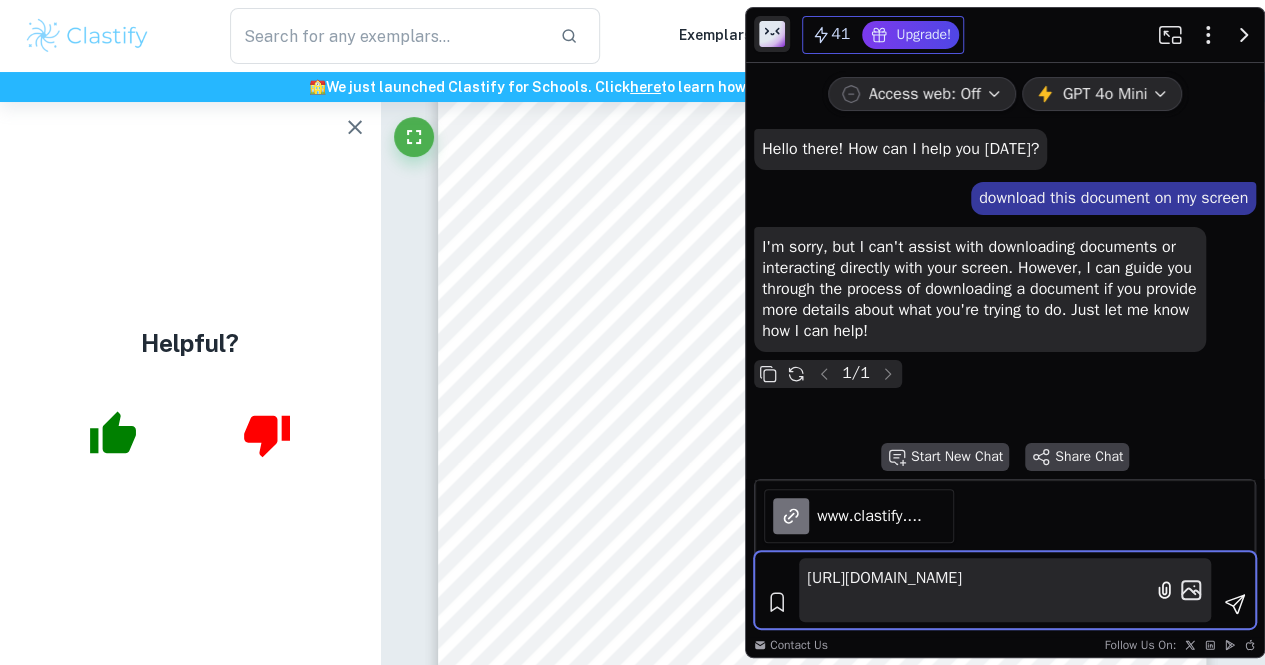 type 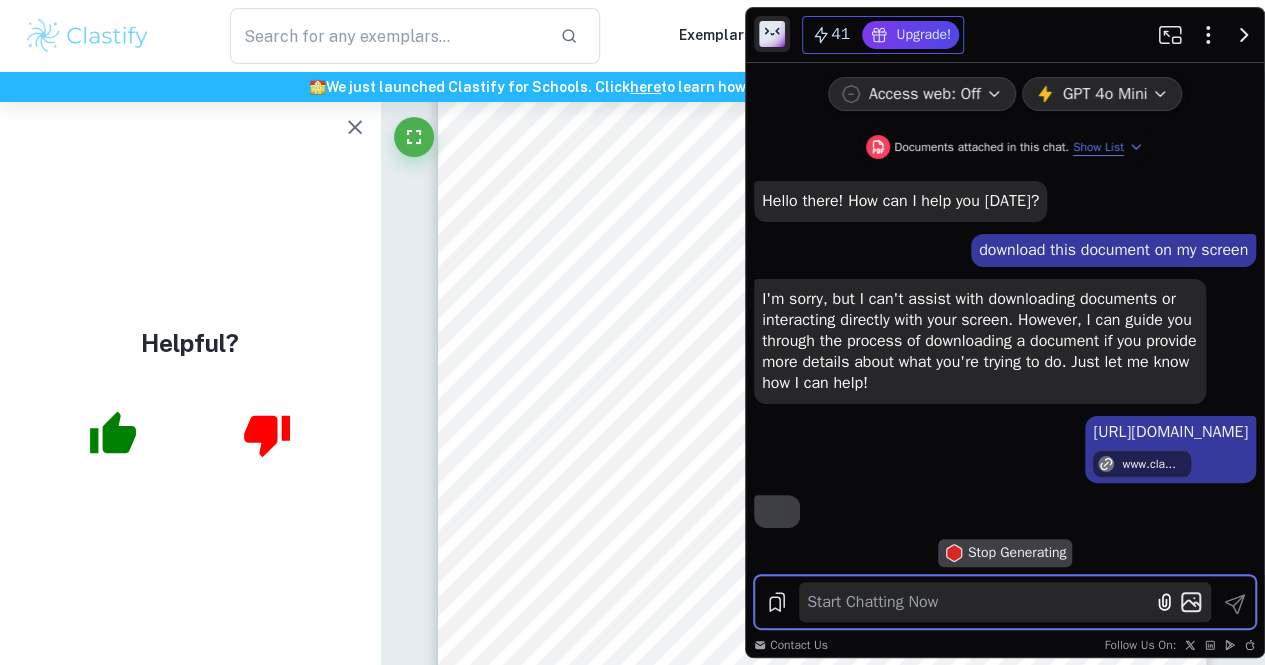 scroll, scrollTop: 2, scrollLeft: 0, axis: vertical 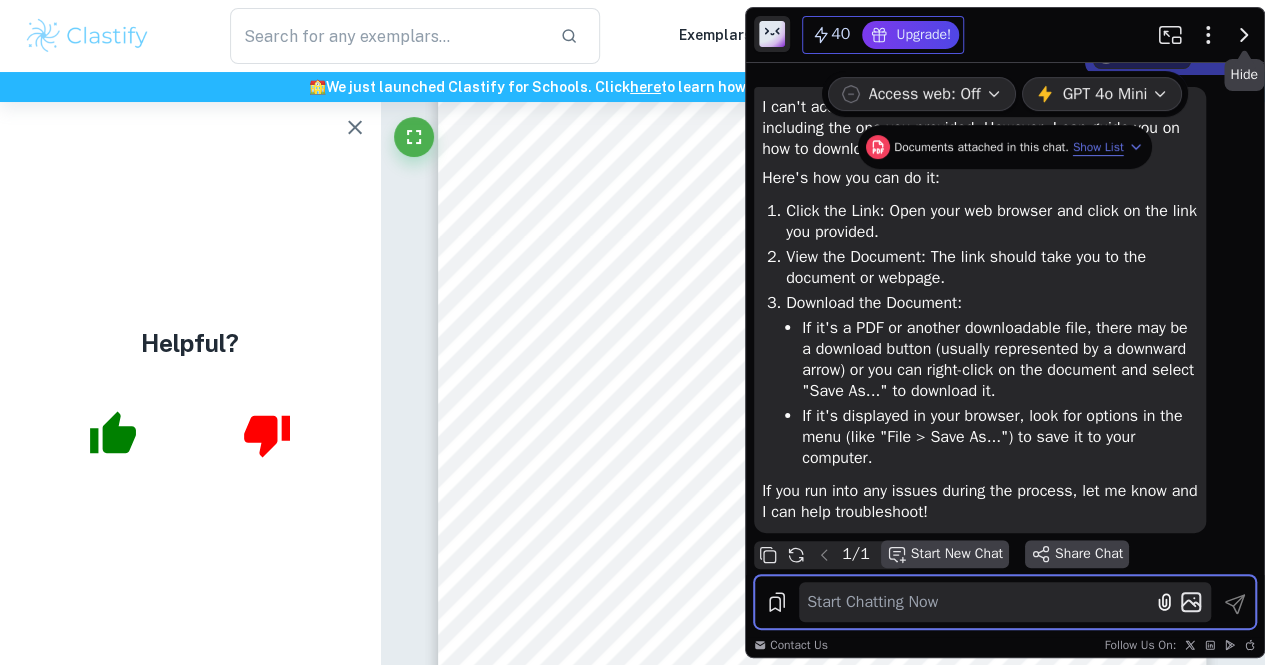 click 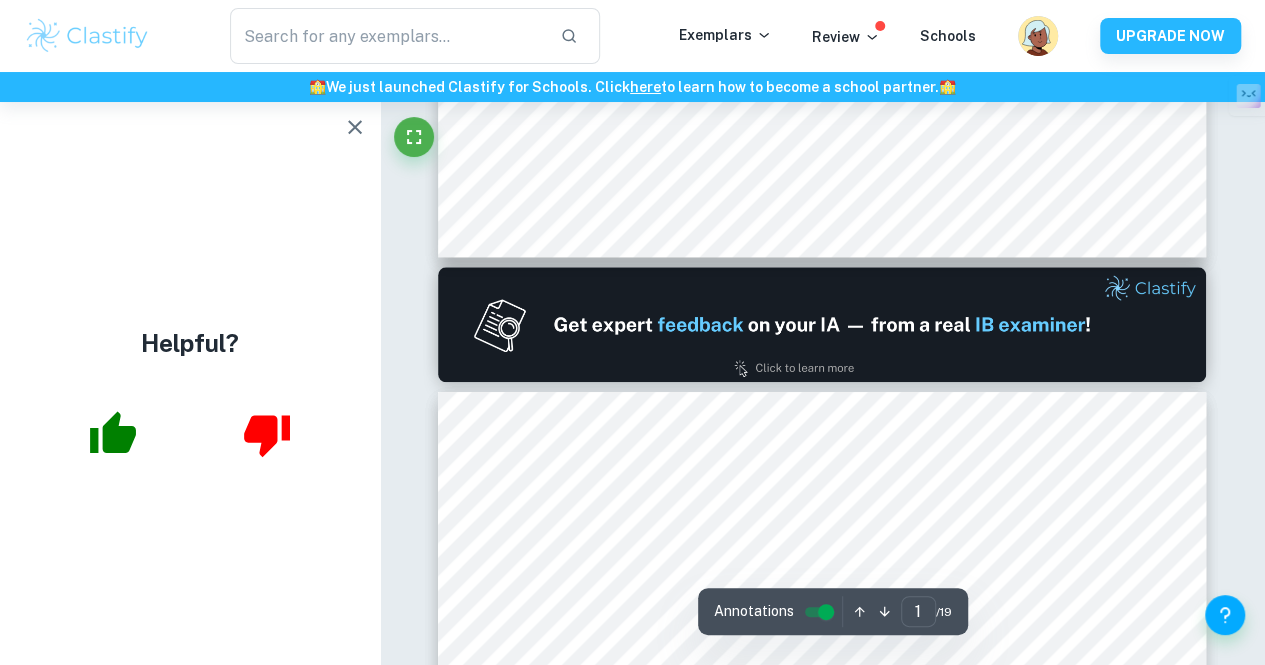 scroll, scrollTop: 32, scrollLeft: 0, axis: vertical 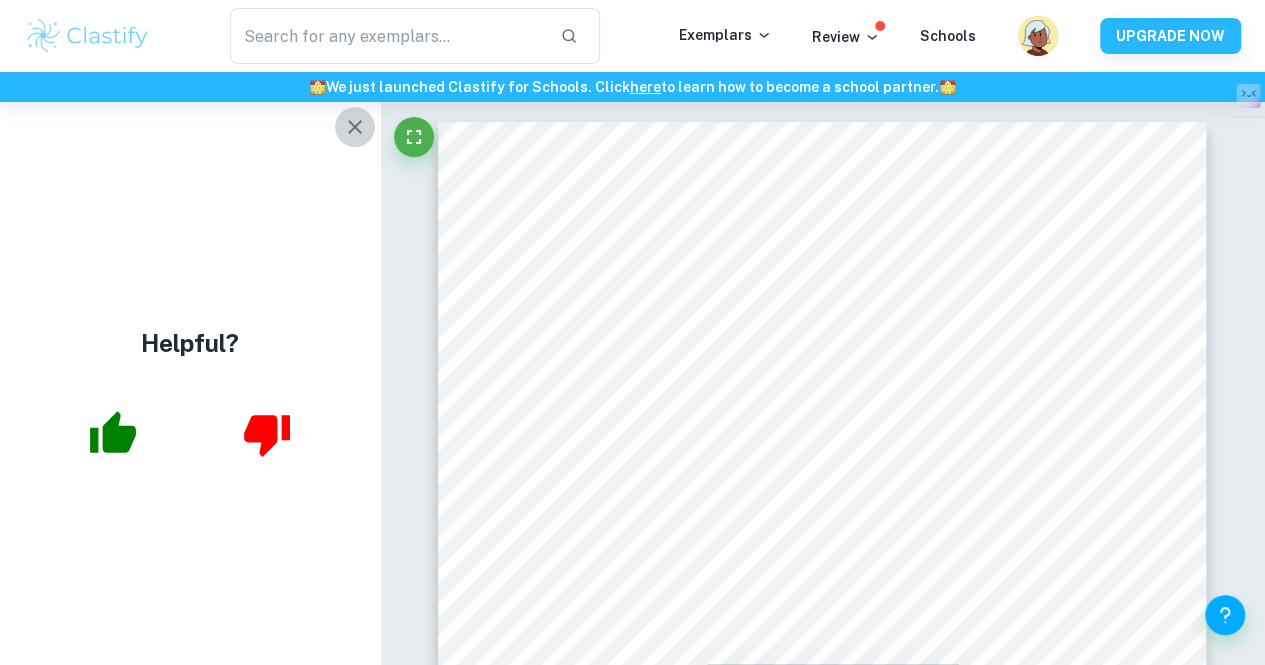 click 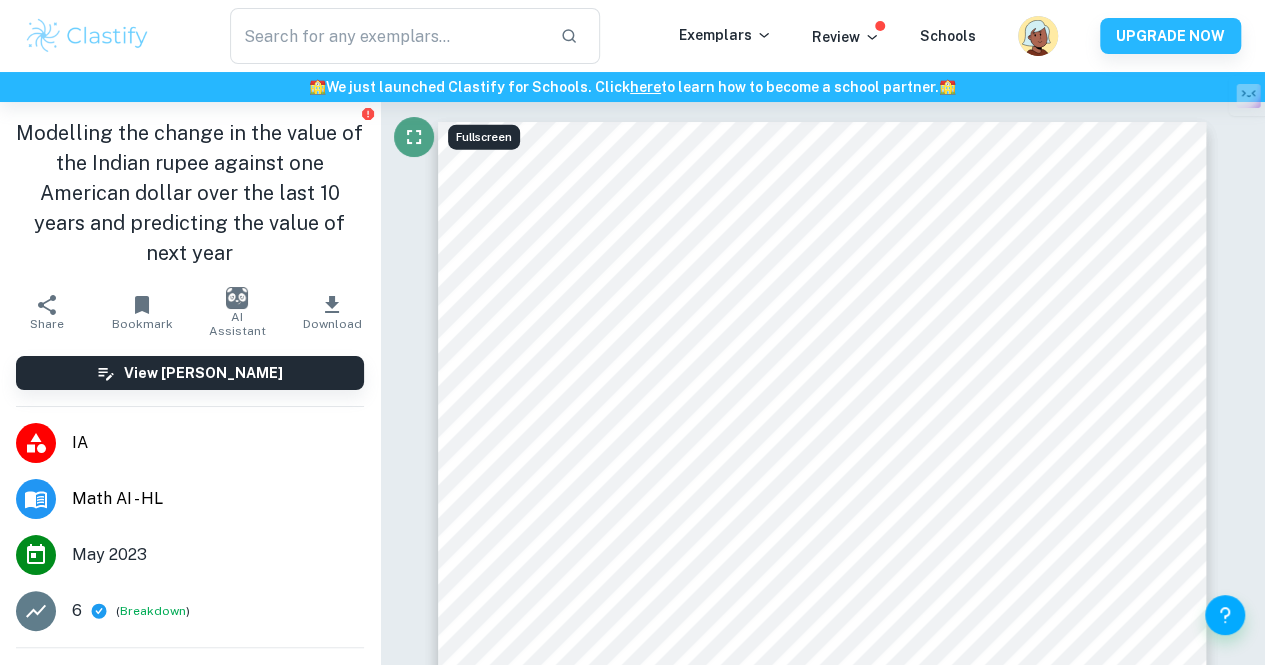 click 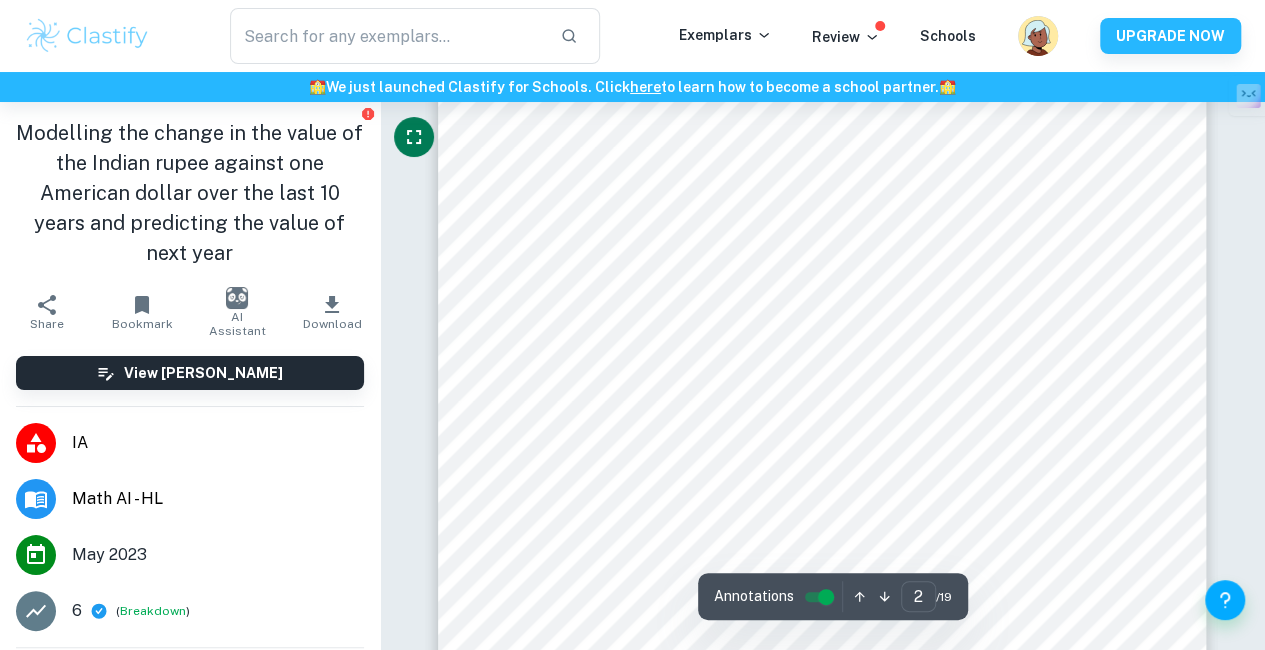 type on "1" 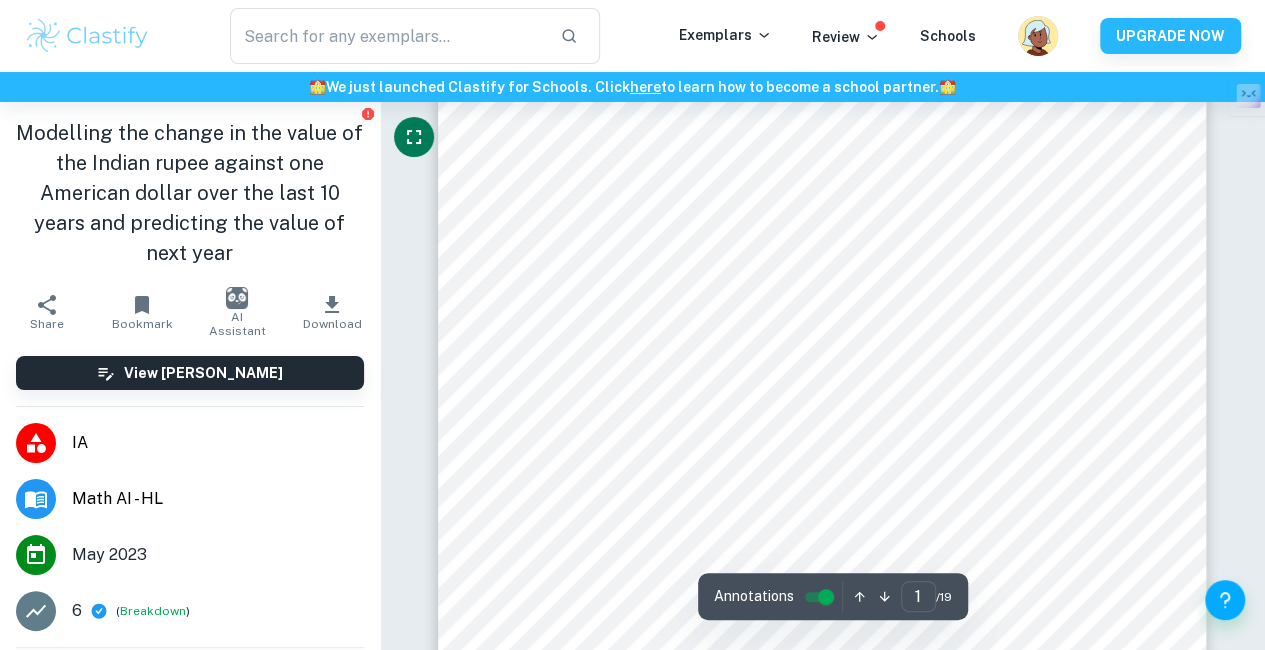 scroll, scrollTop: 0, scrollLeft: 0, axis: both 